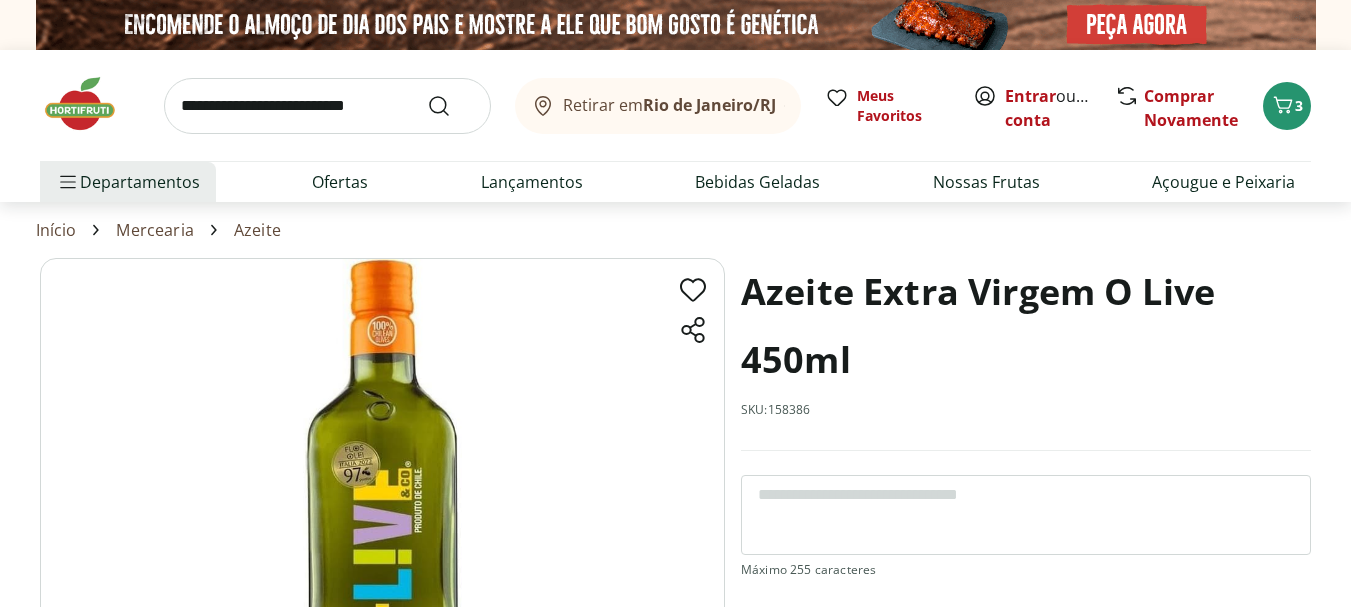 scroll, scrollTop: 216, scrollLeft: 0, axis: vertical 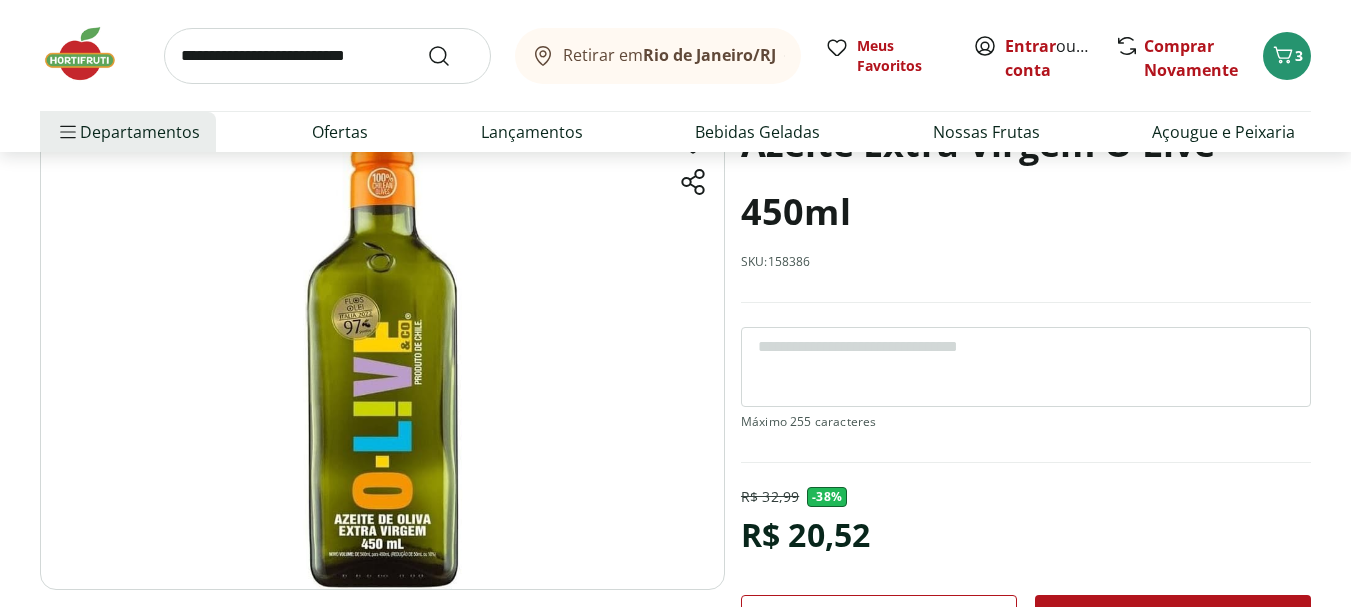 click on "Retirar em  Rio de Janeiro/RJ Entrar  ou  Criar conta 3 Retirar em  Rio de Janeiro/RJ Meus Favoritos Entrar  ou  Criar conta Comprar Novamente 3  Departamentos Nossa Marca Nossa Marca Ver tudo do departamento Açougue & Peixaria Congelados e Refrigerados Frutas, Legumes e Verduras Orgânicos Mercearia Sorvetes Hortifruti Hortifruti Ver tudo do departamento Cogumelos Frutas Legumes Ovos Temperos Frescos Verduras Orgânicos Orgânicos Ver tudo do departamento Bebidas Orgânicas Frutas Orgânicas Legumes Orgânicos Ovos Orgânicos Perecíveis Orgânicos Verduras Orgânicas Temperos Frescos Açougue e Peixaria Açougue e Peixaria Ver tudo do departamento Aves Bovinos Exóticos Frutos do Mar Linguiça e Salsicha Peixes Salgados e Defumados Suínos Prontinhos Prontinhos Ver tudo do departamento Frutas Cortadinhas Pré Preparados Prontos para Consumo Saladas Sucos e Água de Coco Padaria Padaria Ver tudo do departamento Bolos e Mini Bolos Doces Pão Padaria Própria Salgados Torradas Bebidas Bebidas Água Cerveja -" at bounding box center (675, 1072) 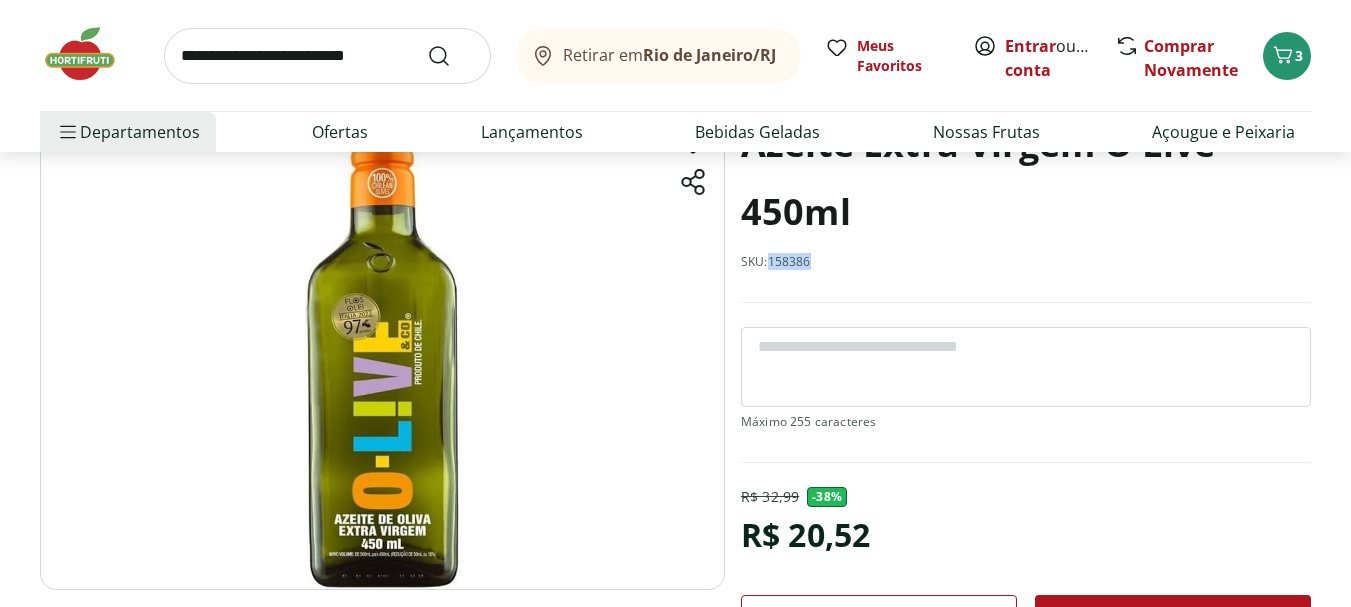 drag, startPoint x: 817, startPoint y: 256, endPoint x: 773, endPoint y: 260, distance: 44.181442 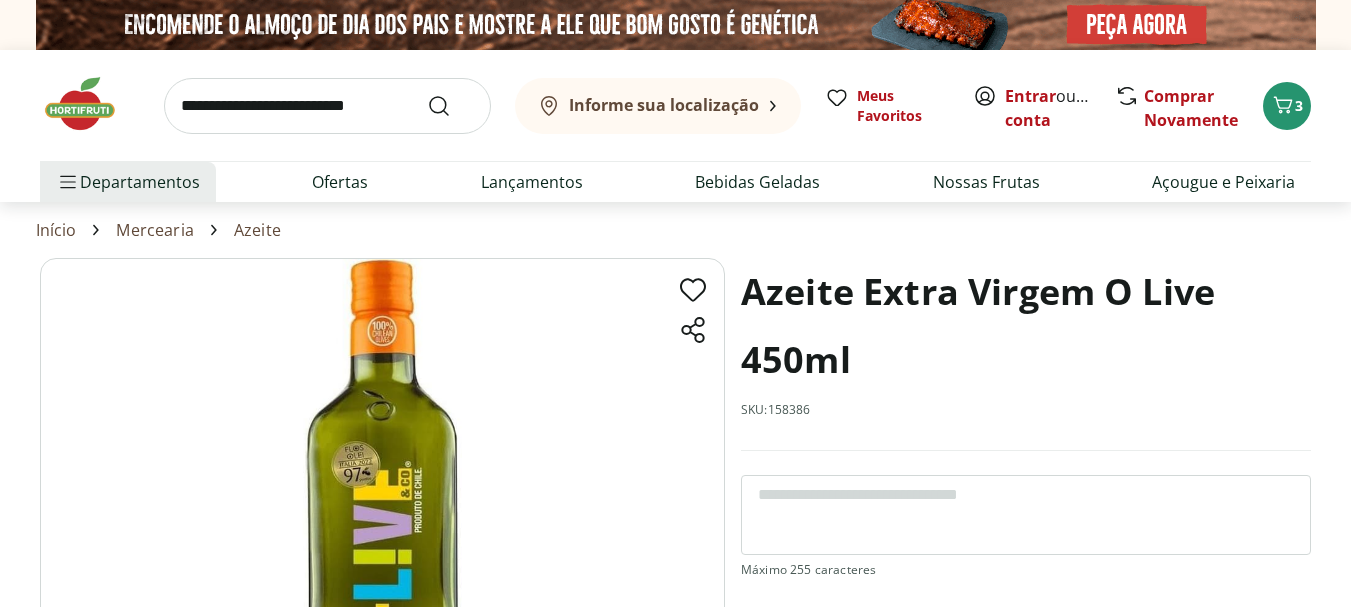 scroll, scrollTop: 0, scrollLeft: 0, axis: both 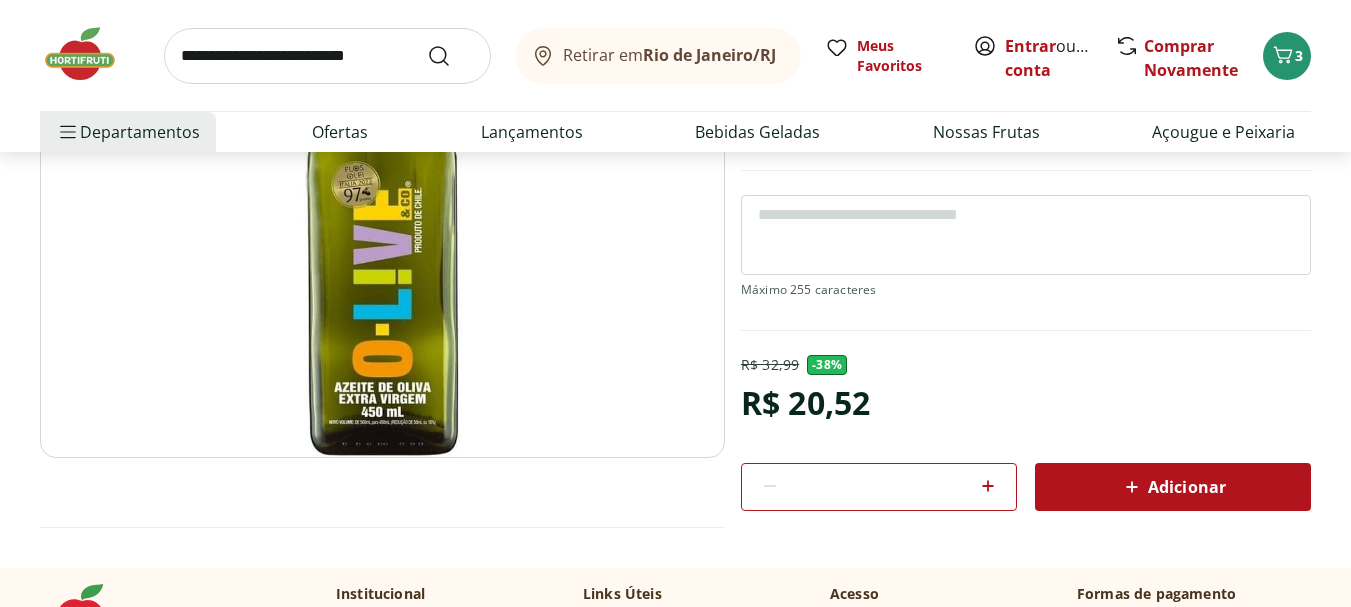 click at bounding box center (90, 54) 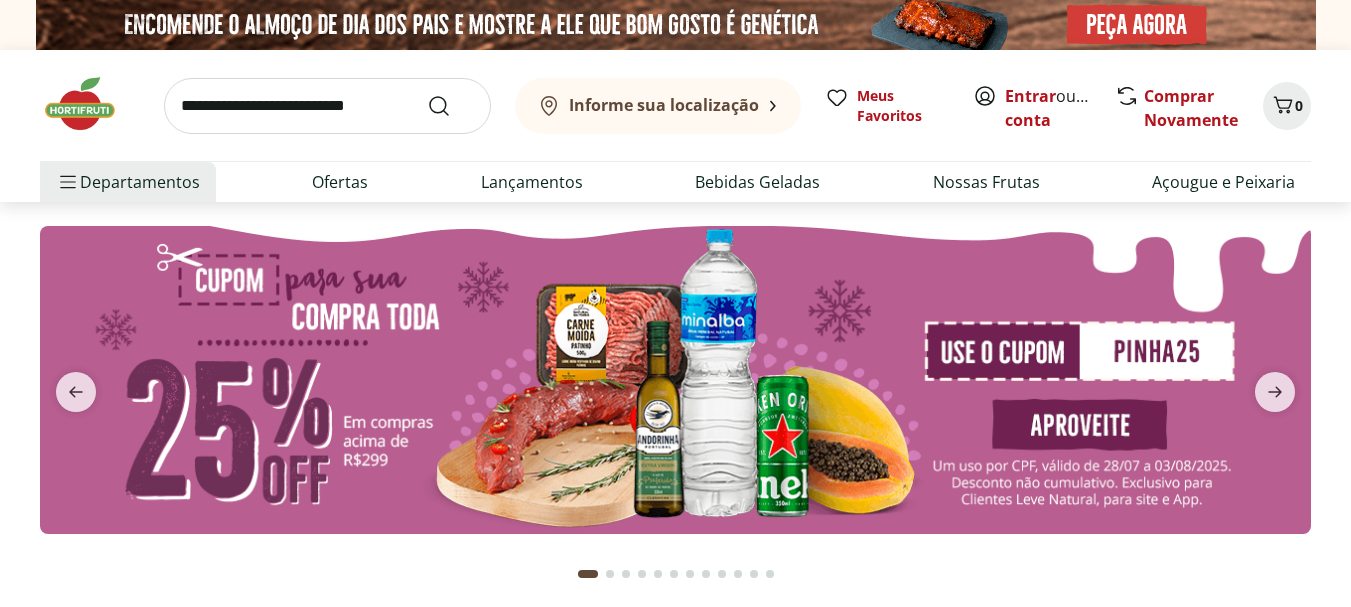 scroll, scrollTop: 0, scrollLeft: 0, axis: both 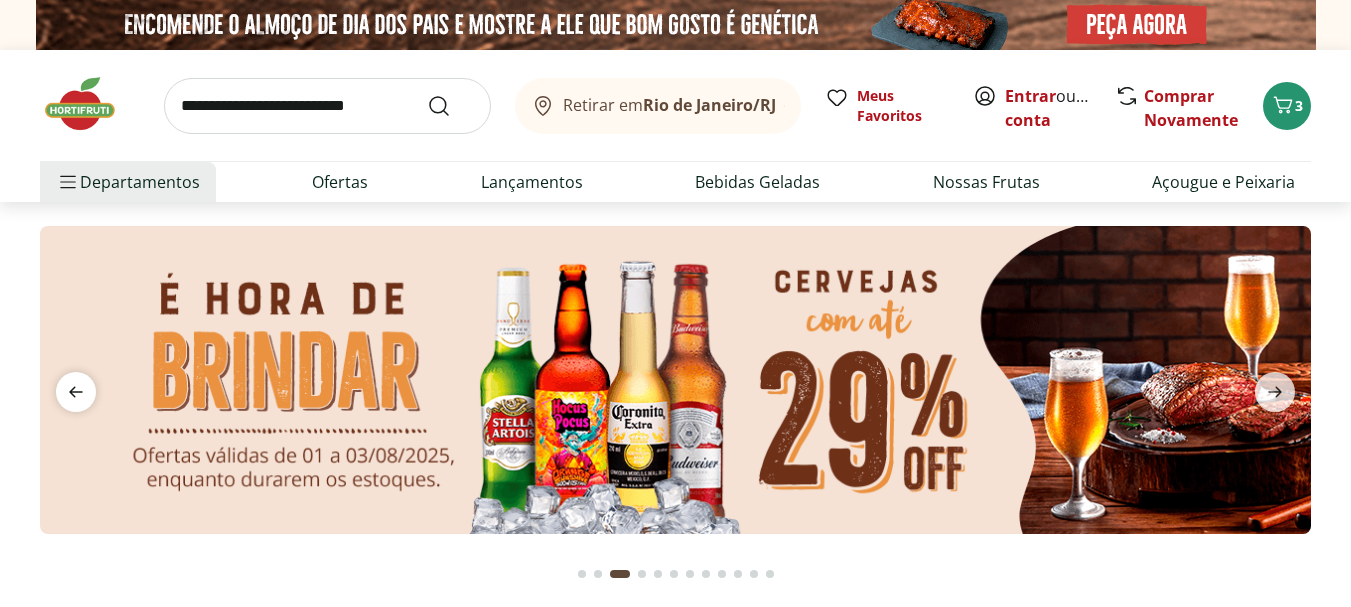 click 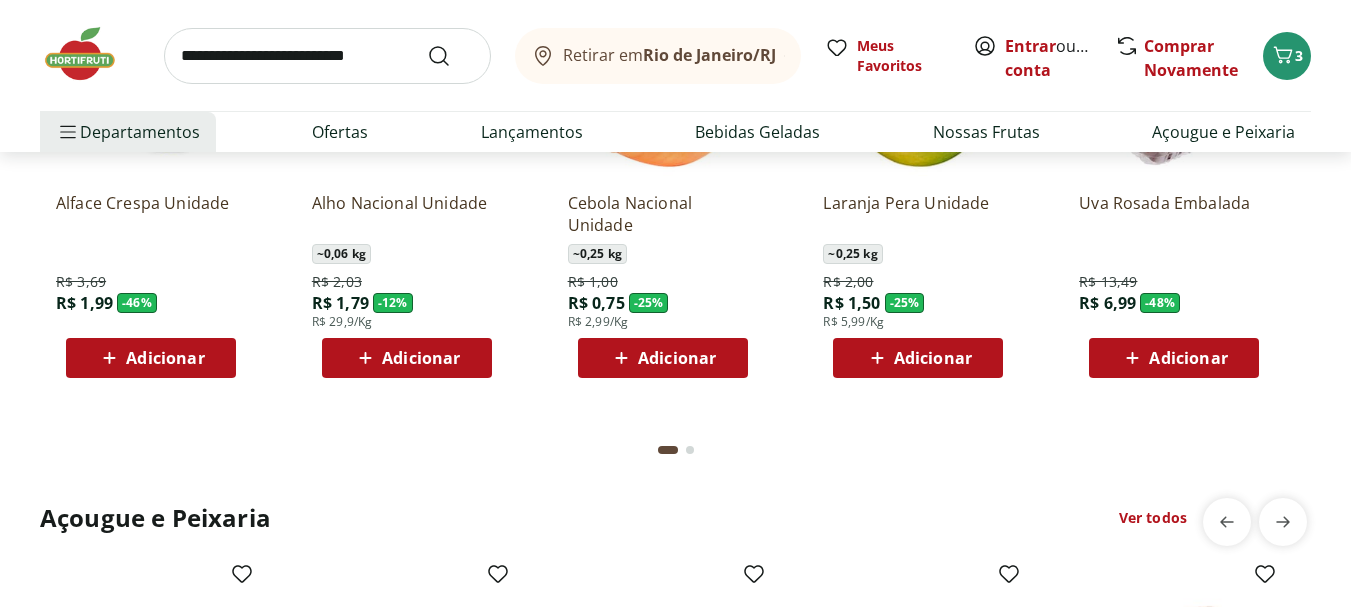 scroll, scrollTop: 2427, scrollLeft: 0, axis: vertical 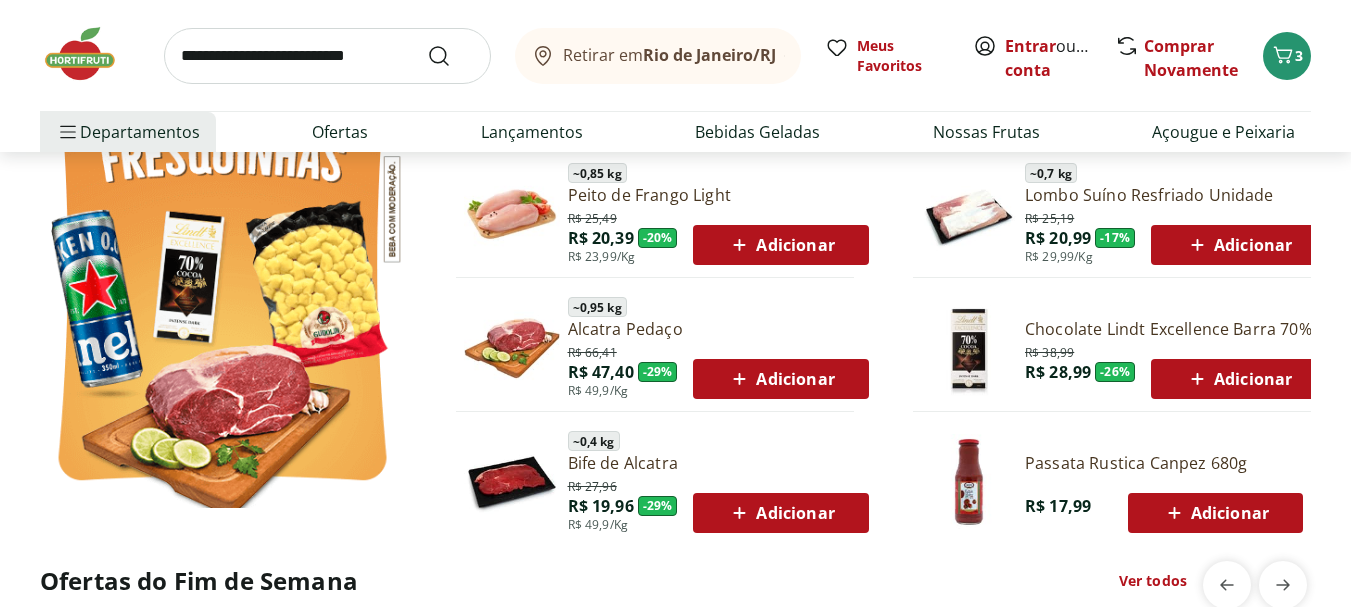 click on "R$ 17,99" at bounding box center (1058, 504) 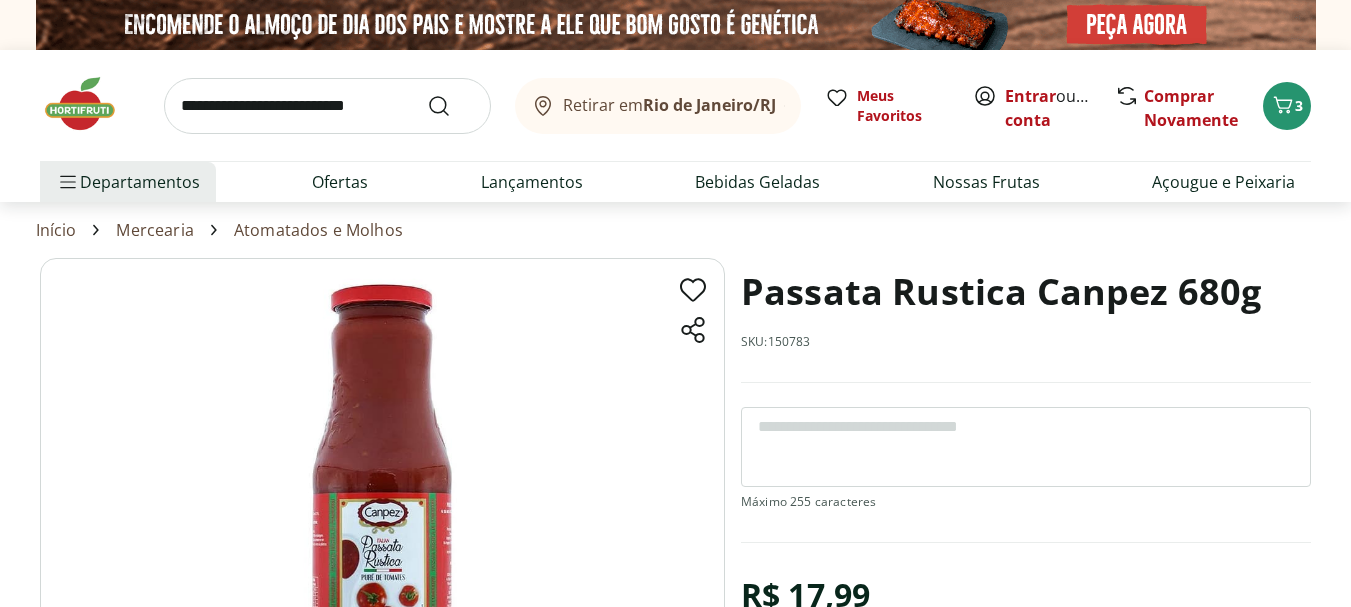 click at bounding box center [327, 106] 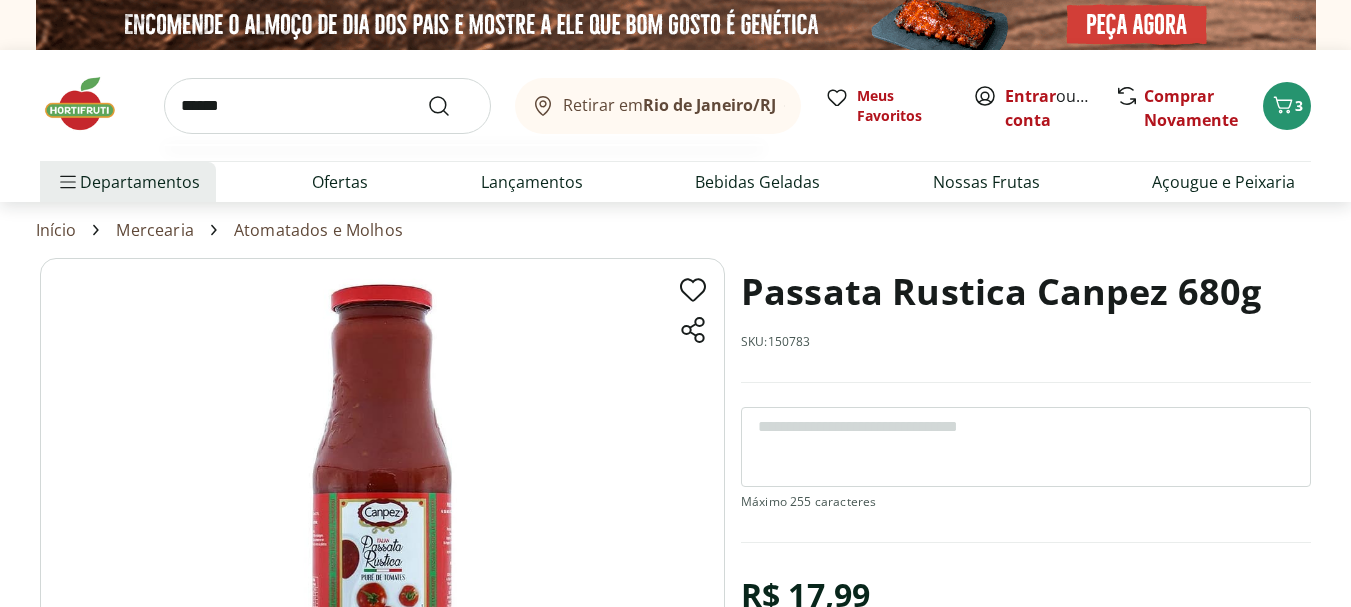 type on "******" 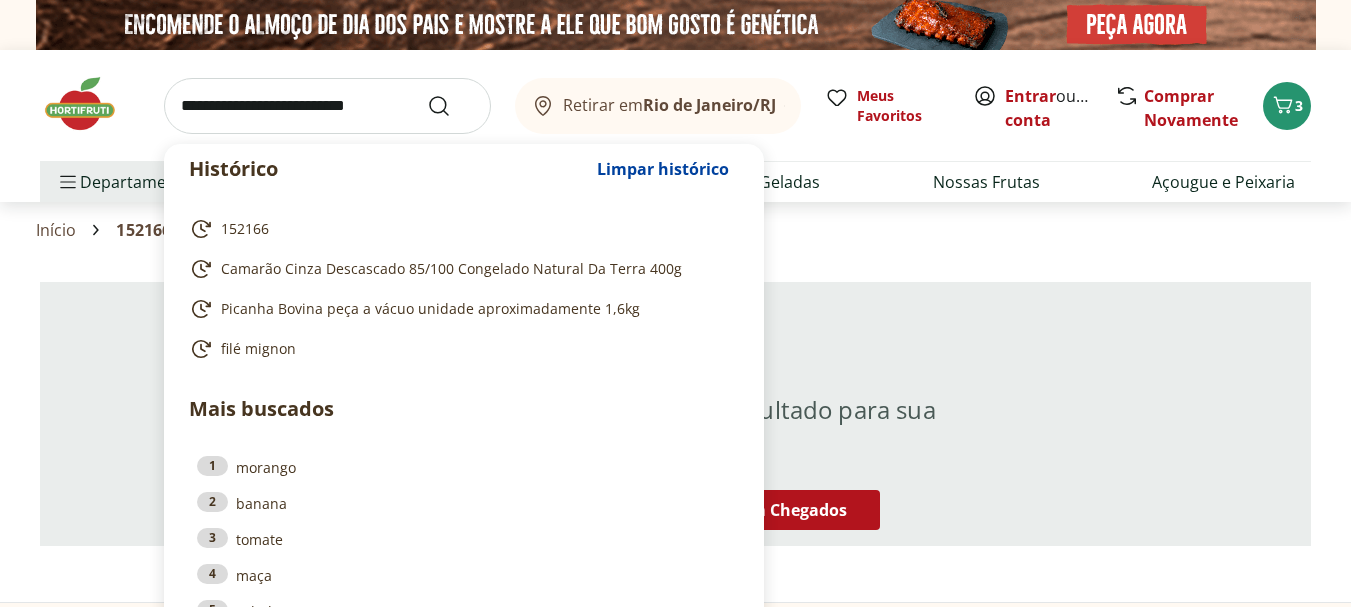 click at bounding box center (327, 106) 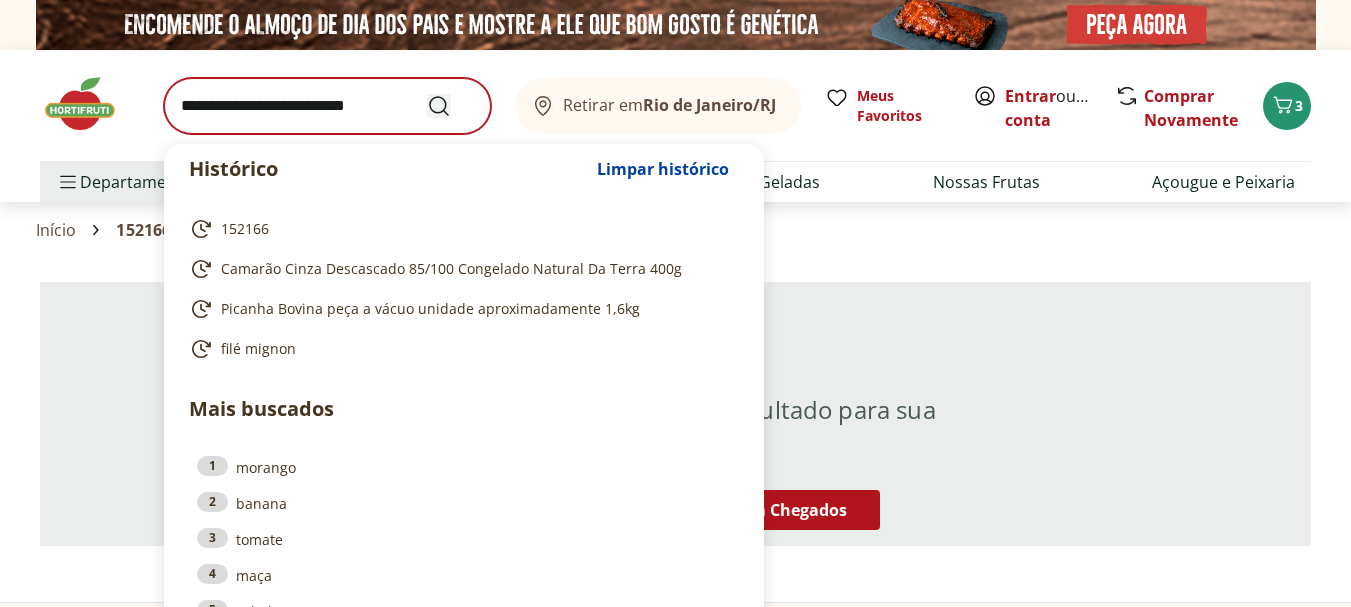 type 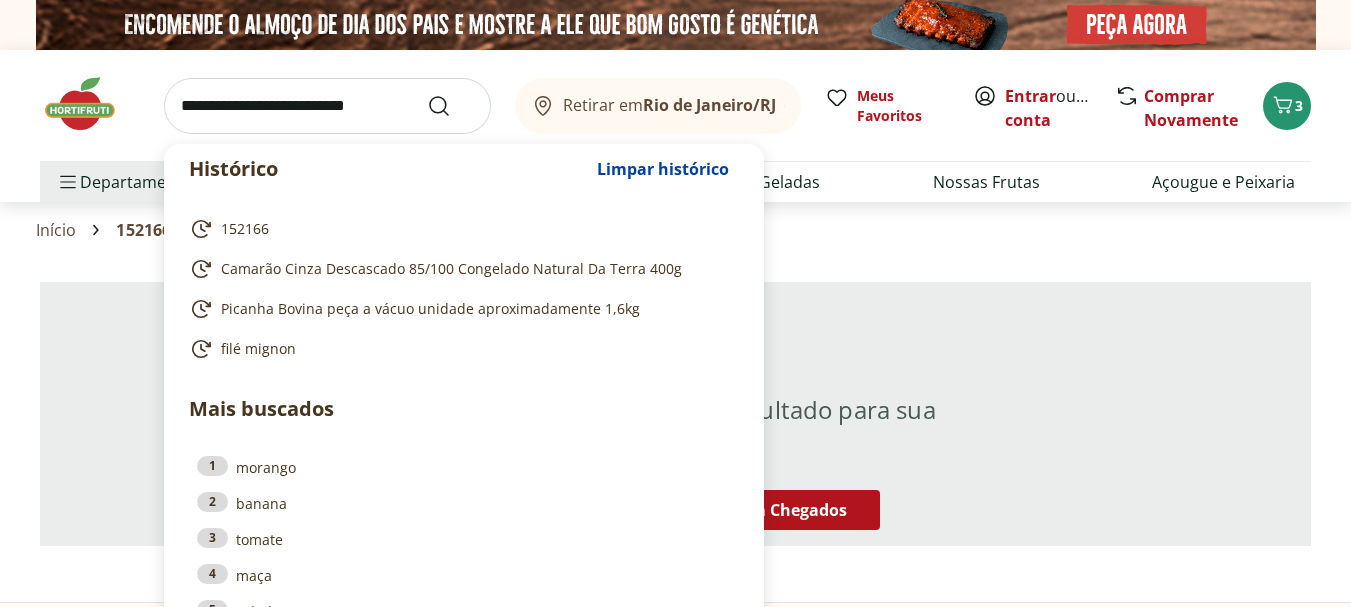 click at bounding box center (327, 106) 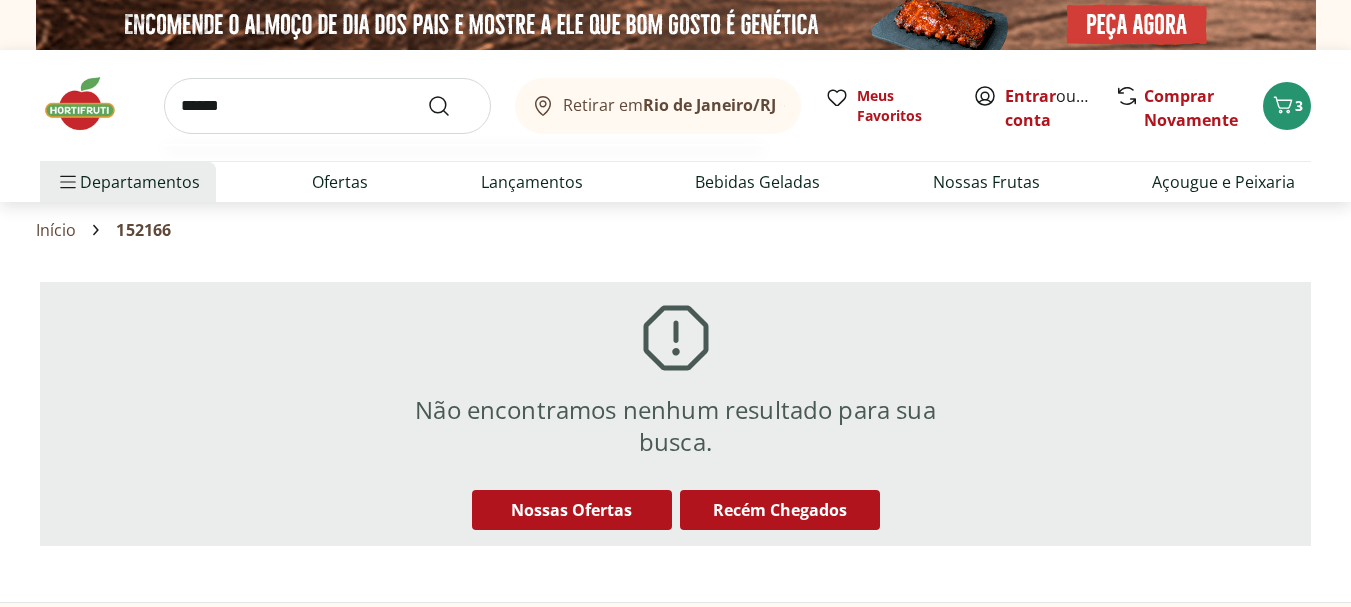 type on "******" 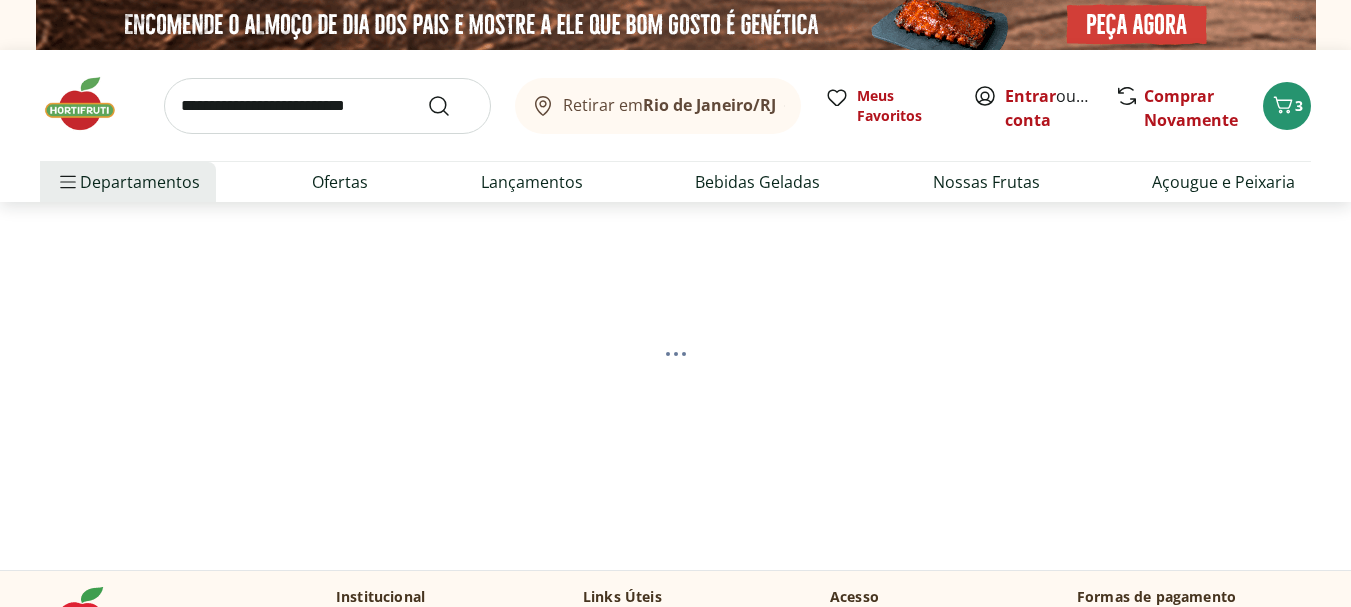 select on "**********" 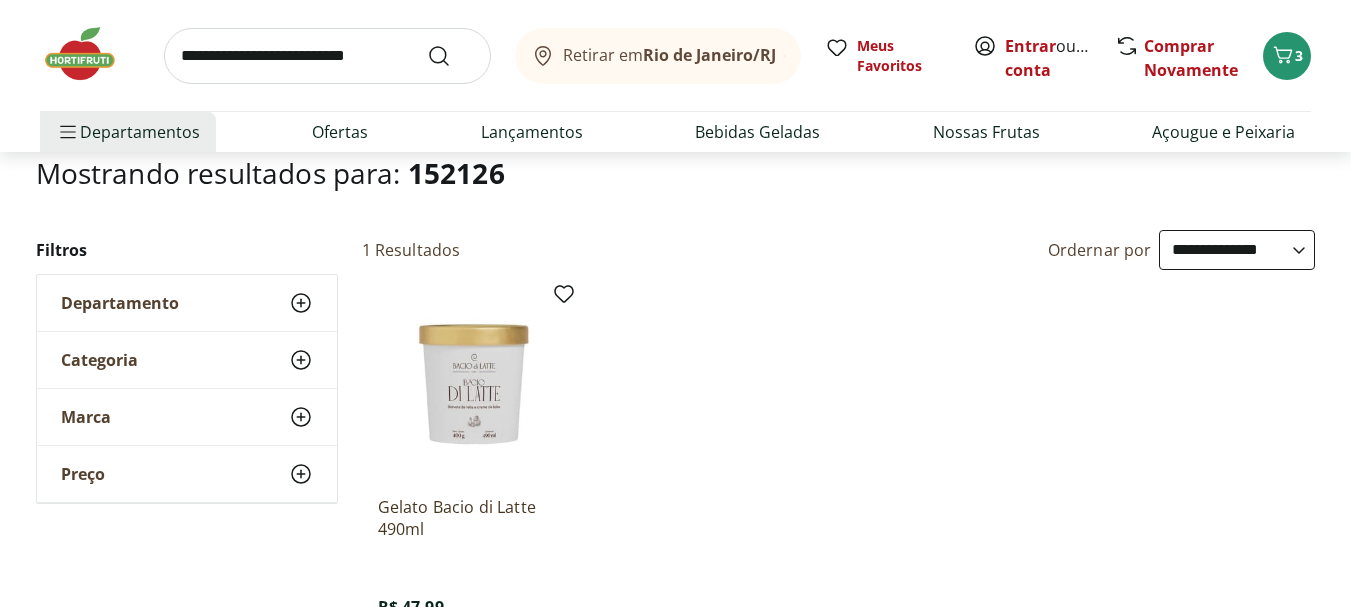 scroll, scrollTop: 240, scrollLeft: 0, axis: vertical 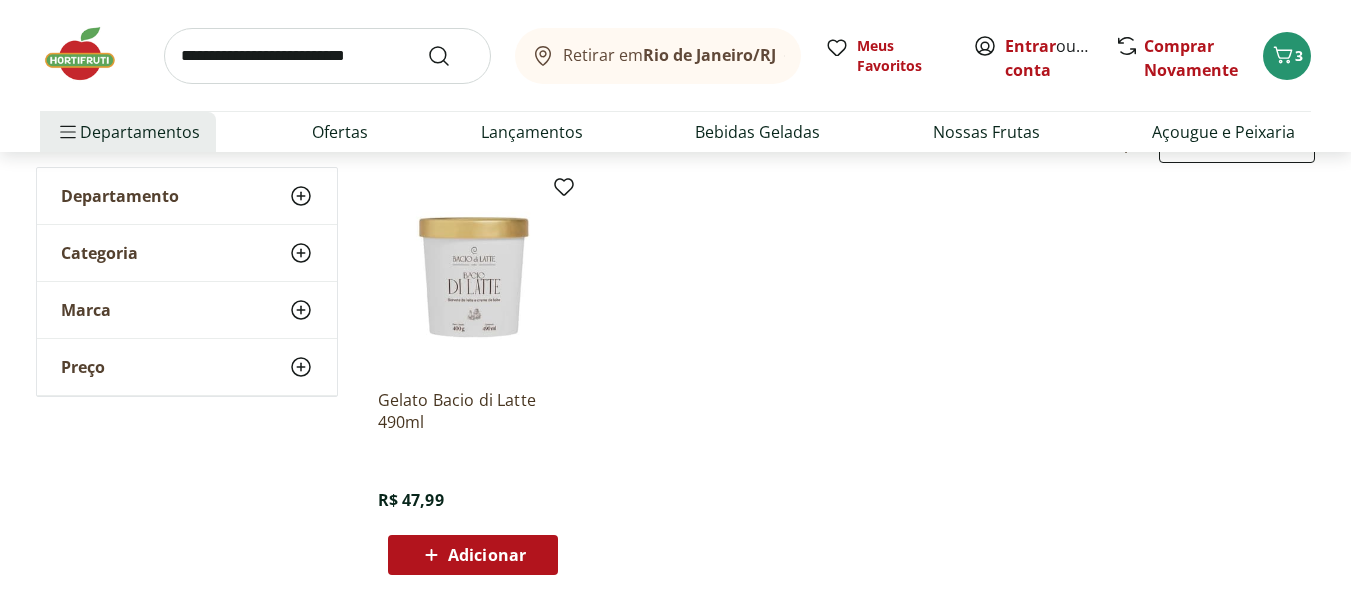 click at bounding box center [90, 54] 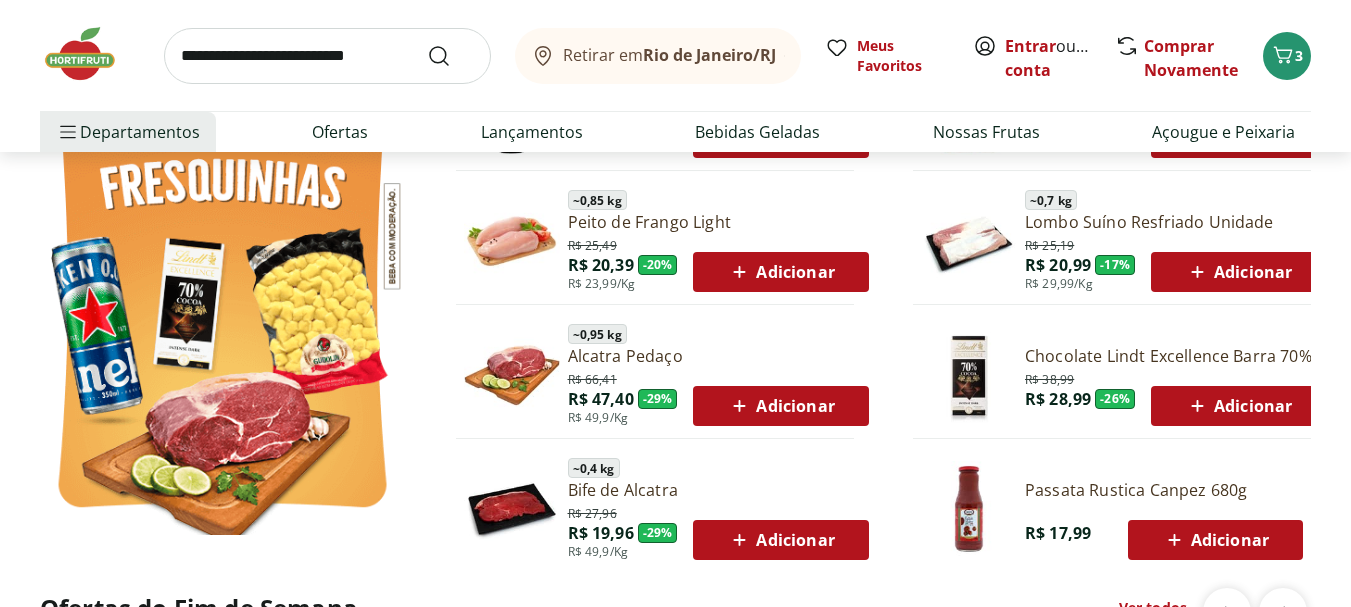 scroll, scrollTop: 1201, scrollLeft: 0, axis: vertical 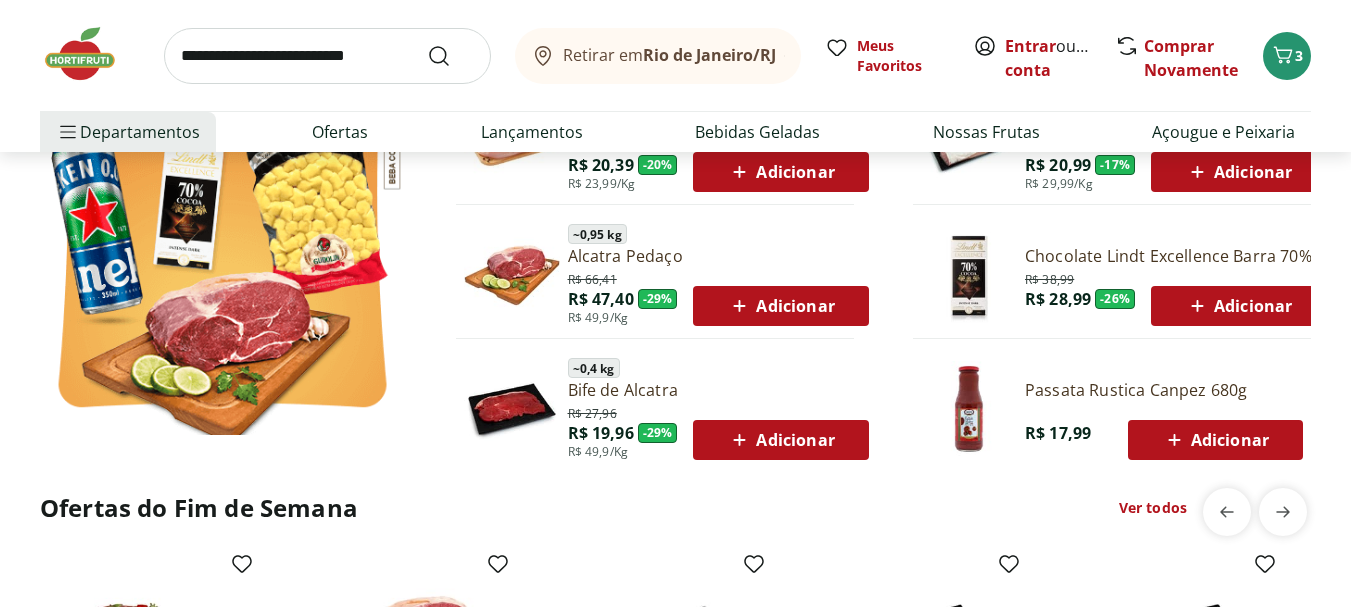 click on "Passata Rustica Canpez 680g" at bounding box center (1164, 390) 